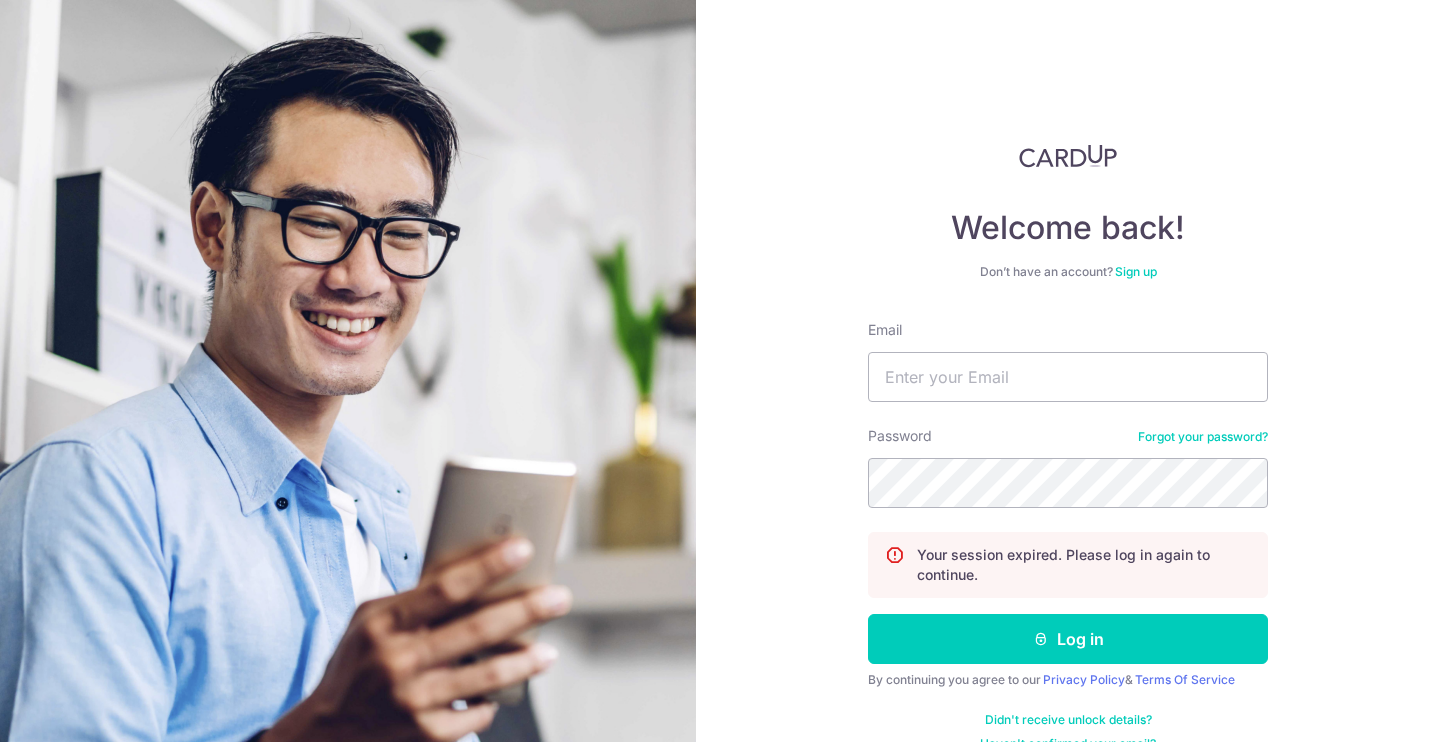 scroll, scrollTop: 0, scrollLeft: 0, axis: both 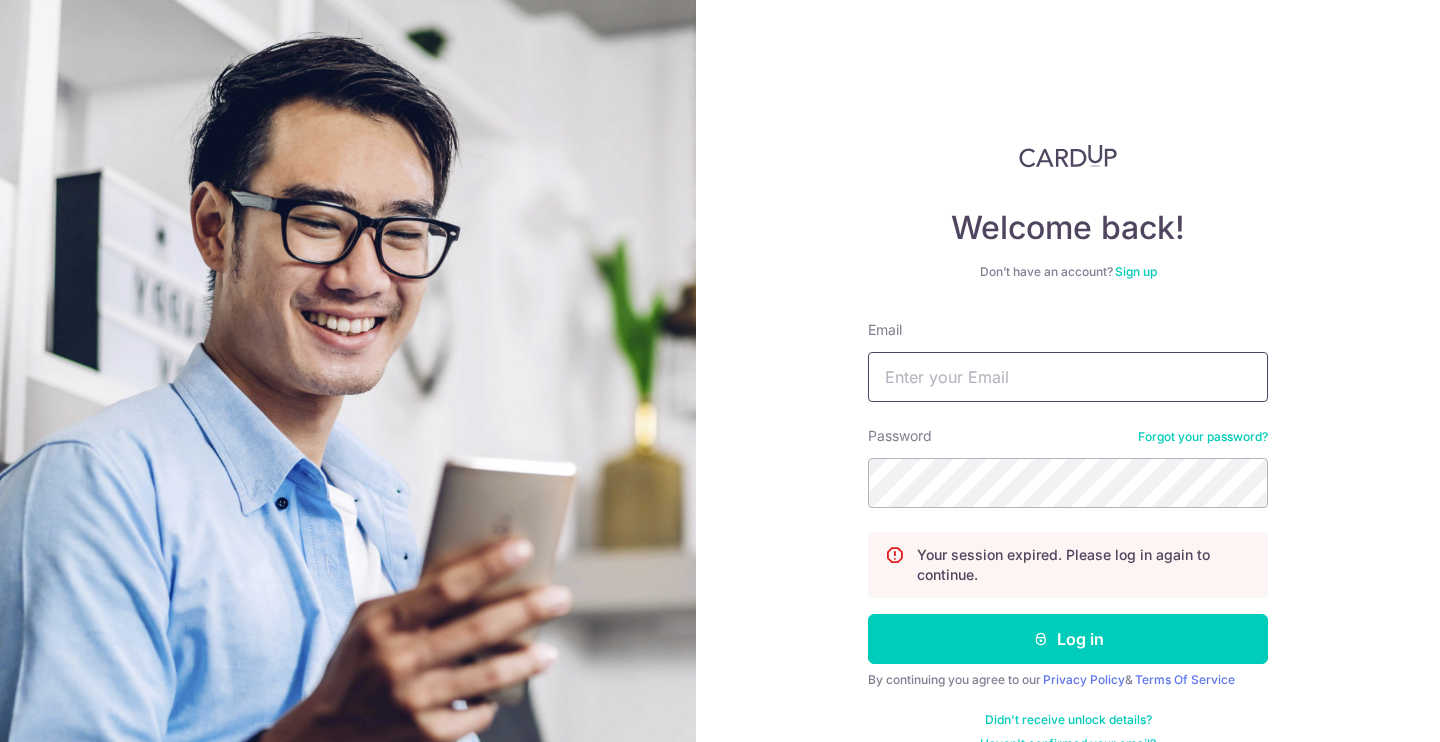 click on "Email" at bounding box center (1068, 377) 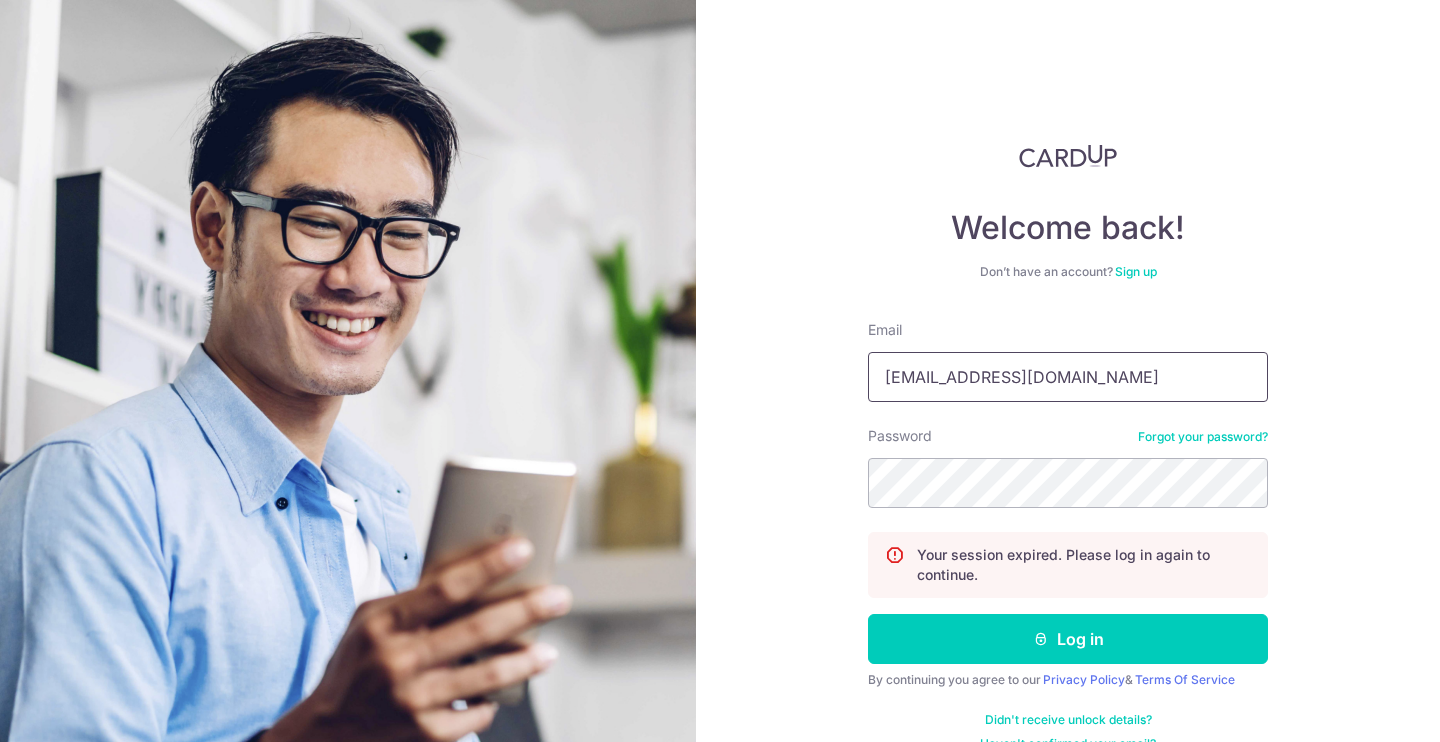 type on "lepakcorner@gmail.com" 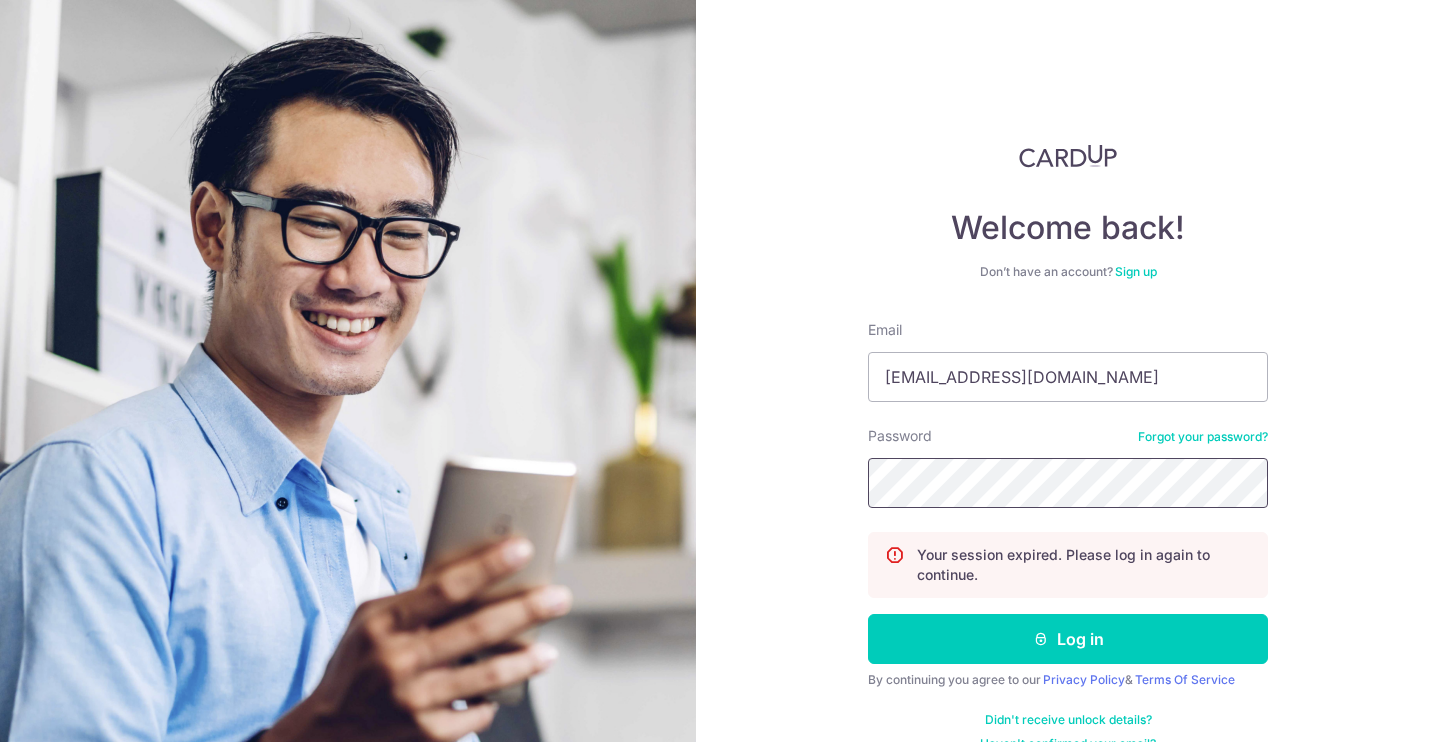 click on "Log in" at bounding box center (1068, 639) 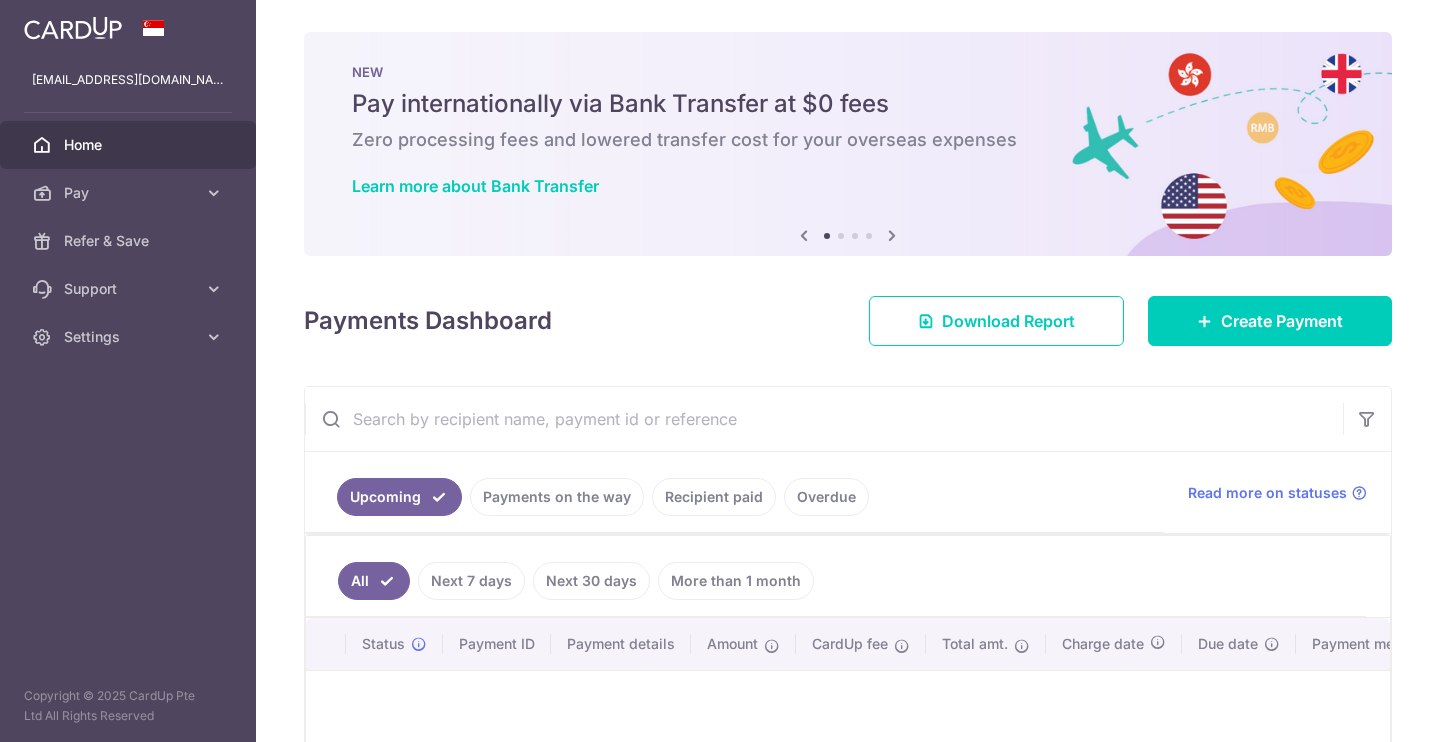scroll, scrollTop: 0, scrollLeft: 0, axis: both 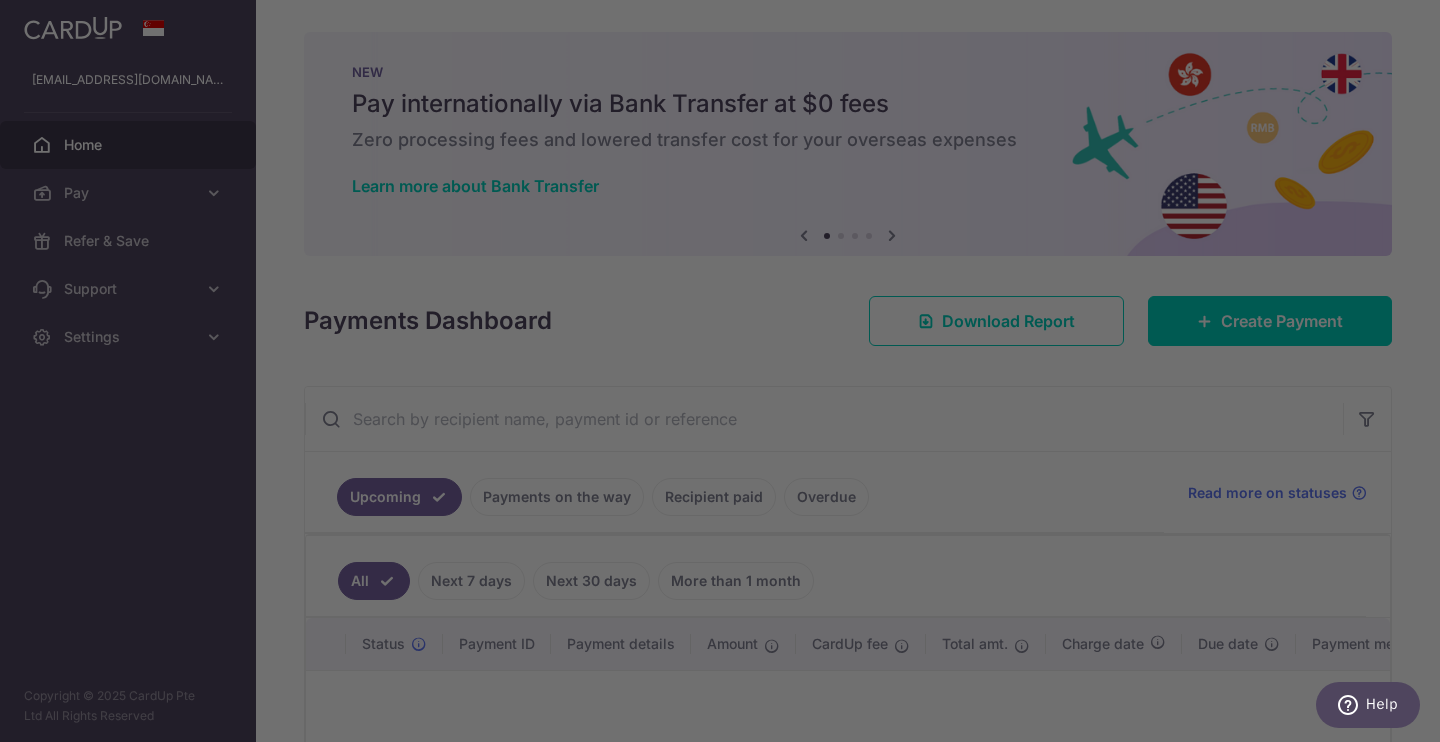 click at bounding box center [727, 374] 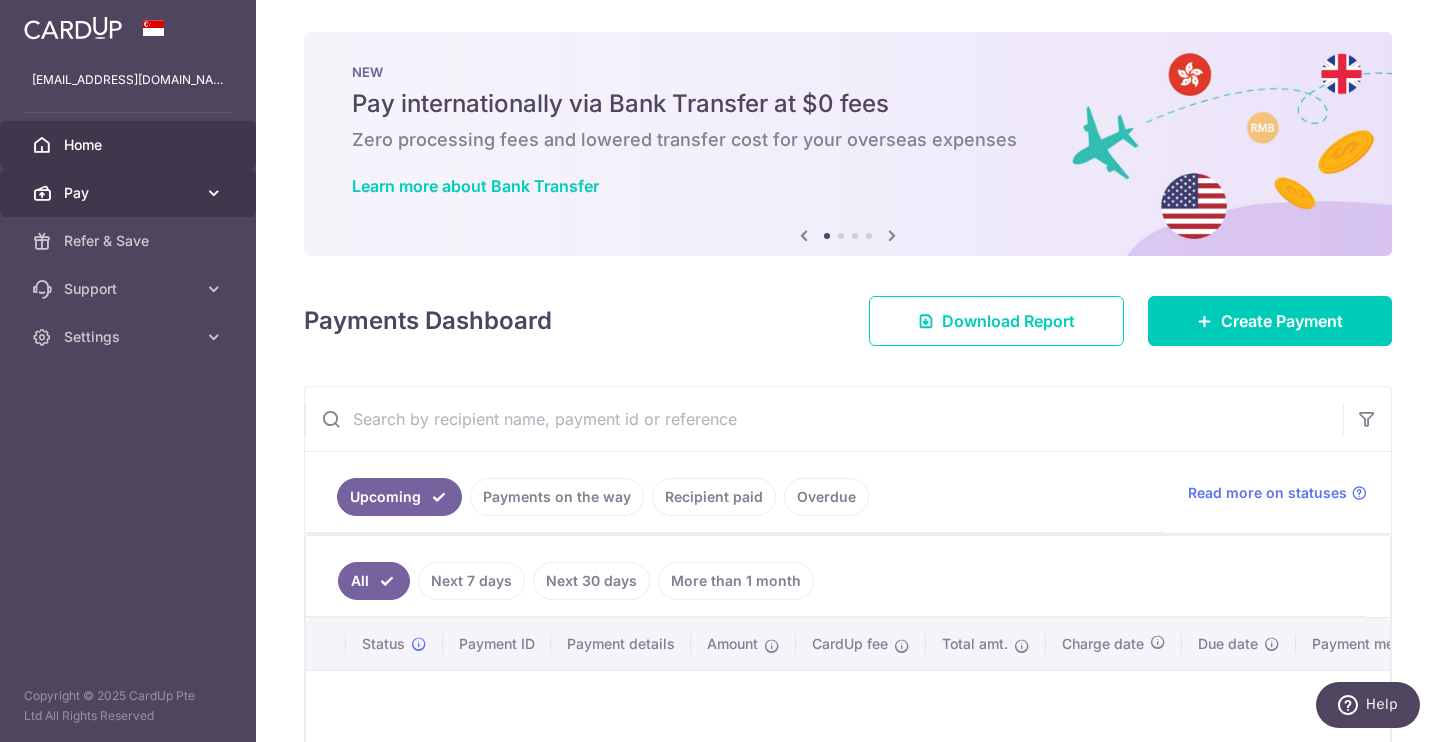 click on "Pay" at bounding box center (130, 193) 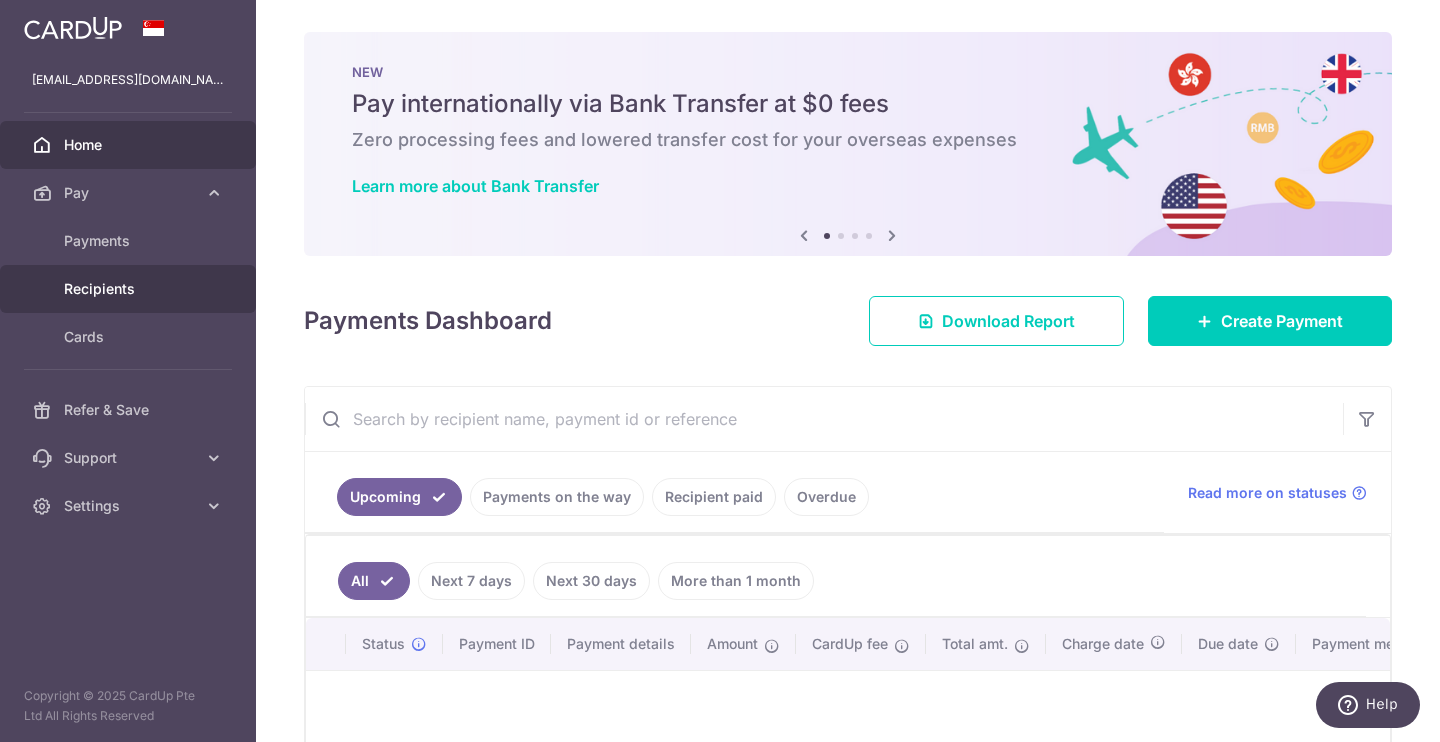 click on "Recipients" at bounding box center (130, 289) 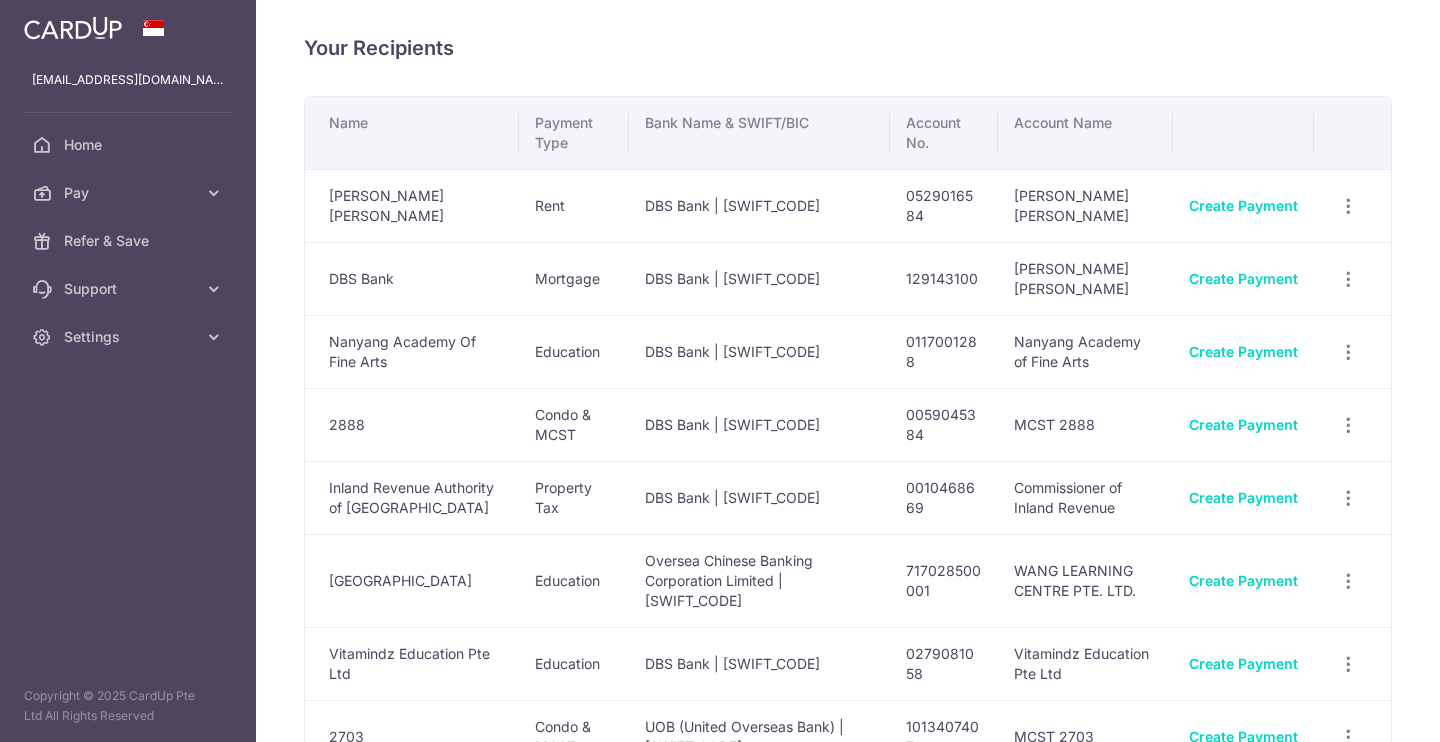 scroll, scrollTop: 0, scrollLeft: 0, axis: both 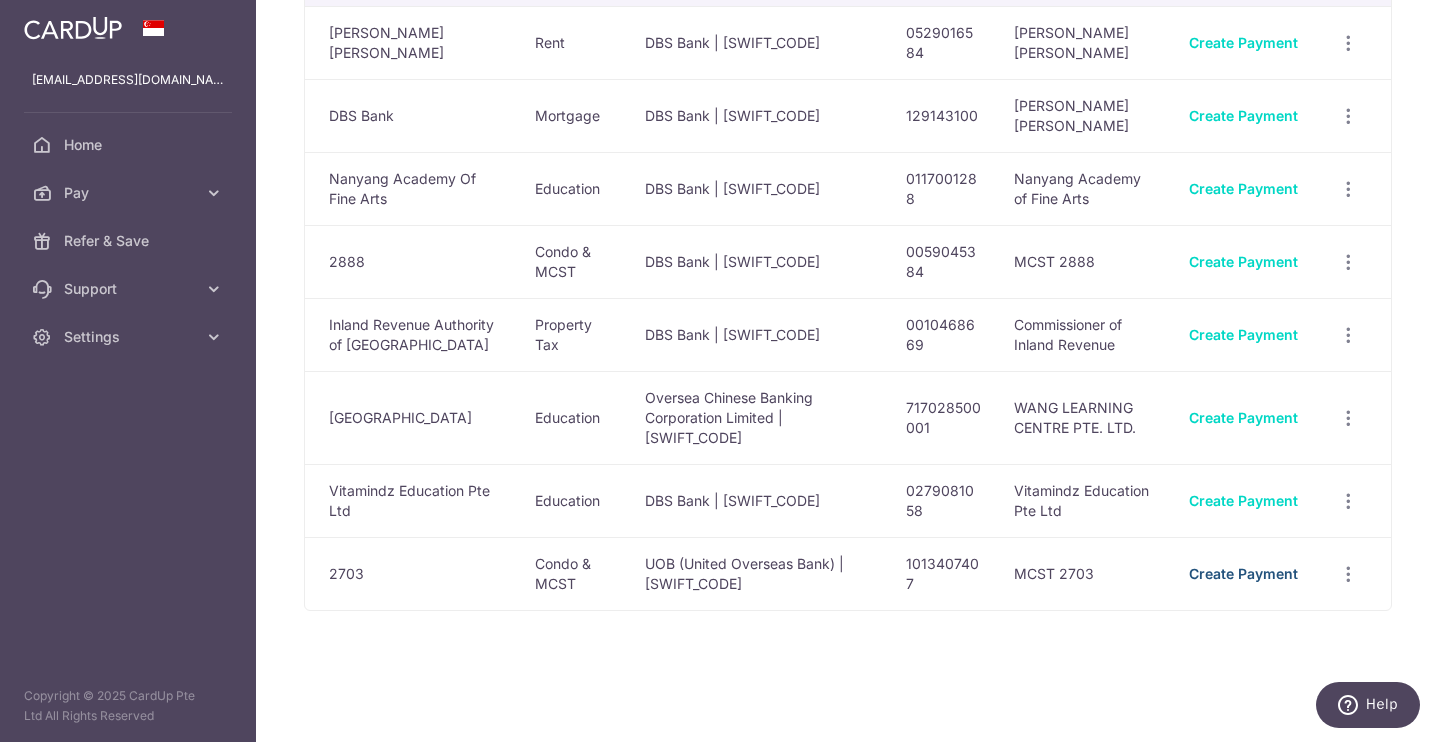 click on "Create Payment" at bounding box center (1243, 573) 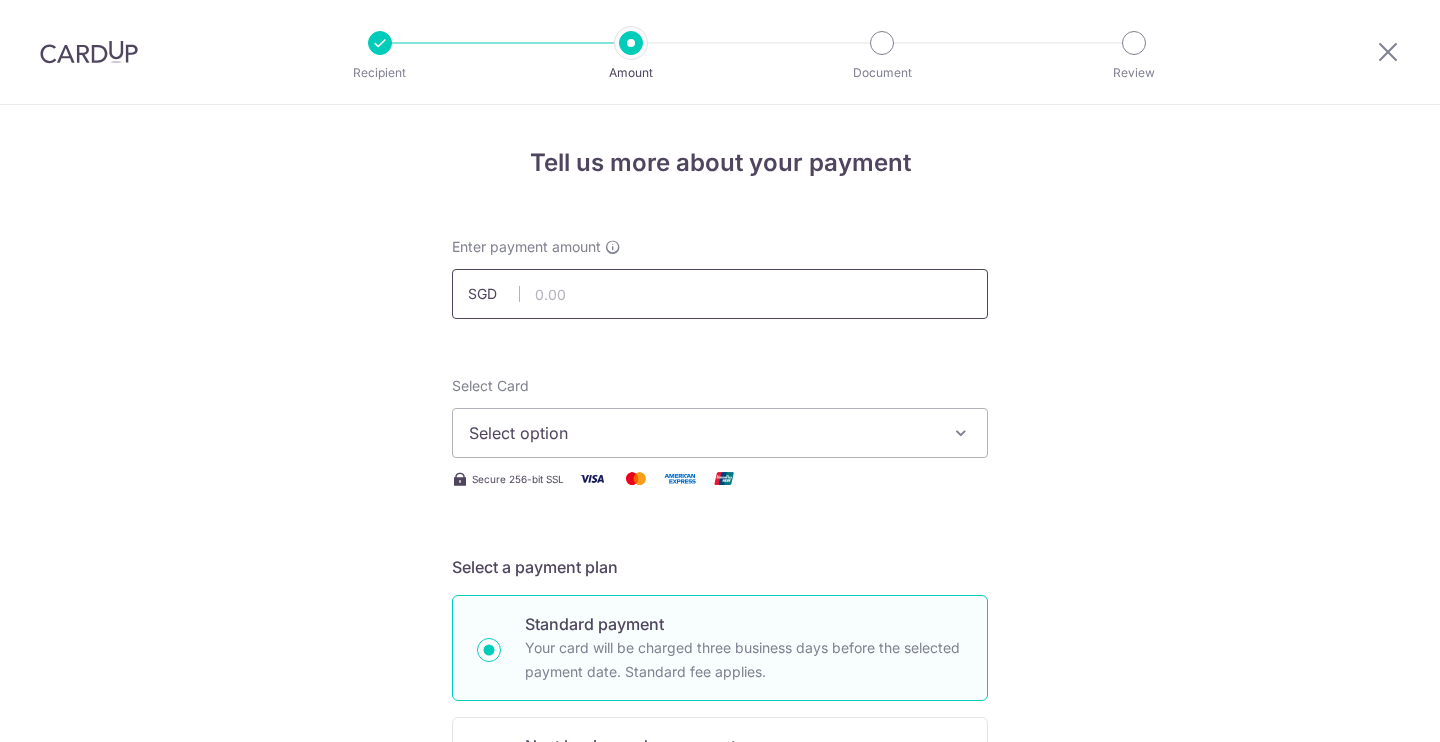 scroll, scrollTop: 0, scrollLeft: 0, axis: both 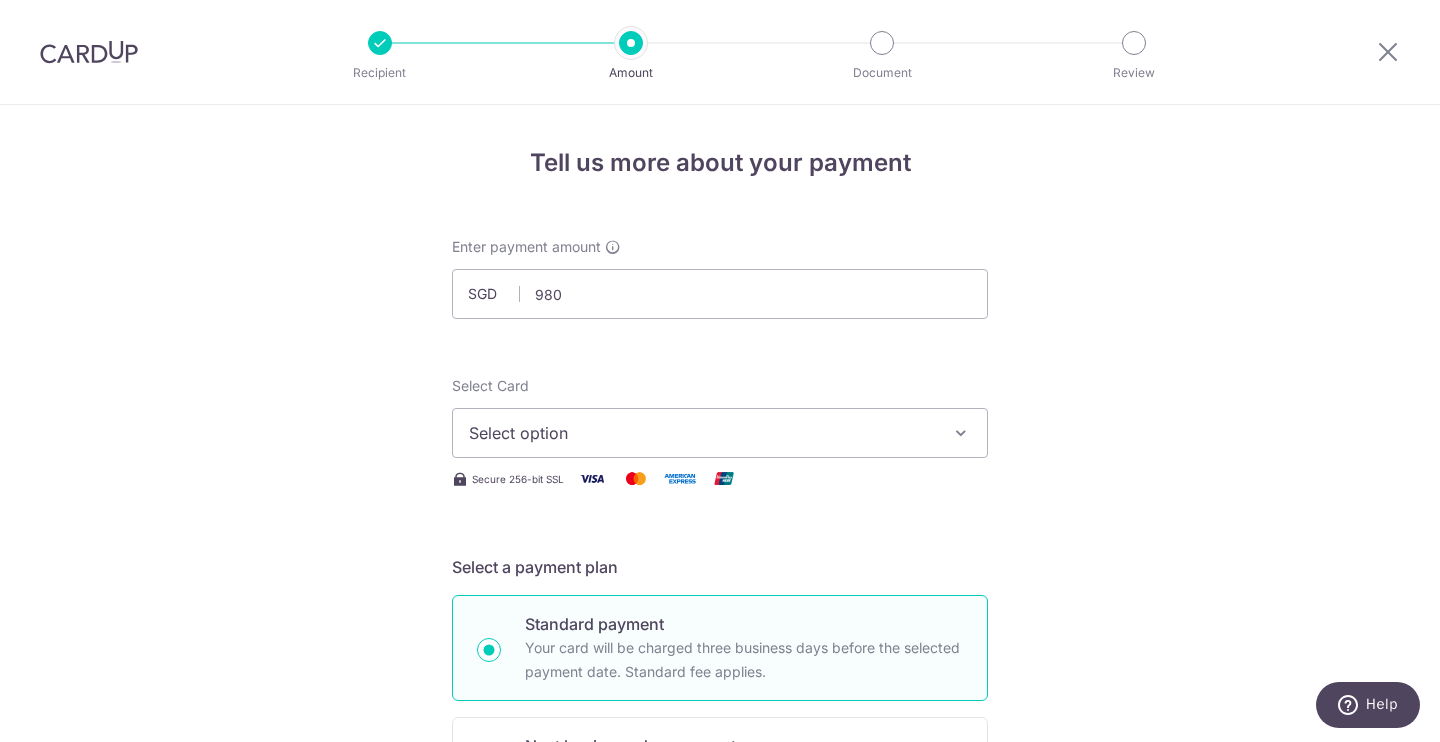 type on "980.00" 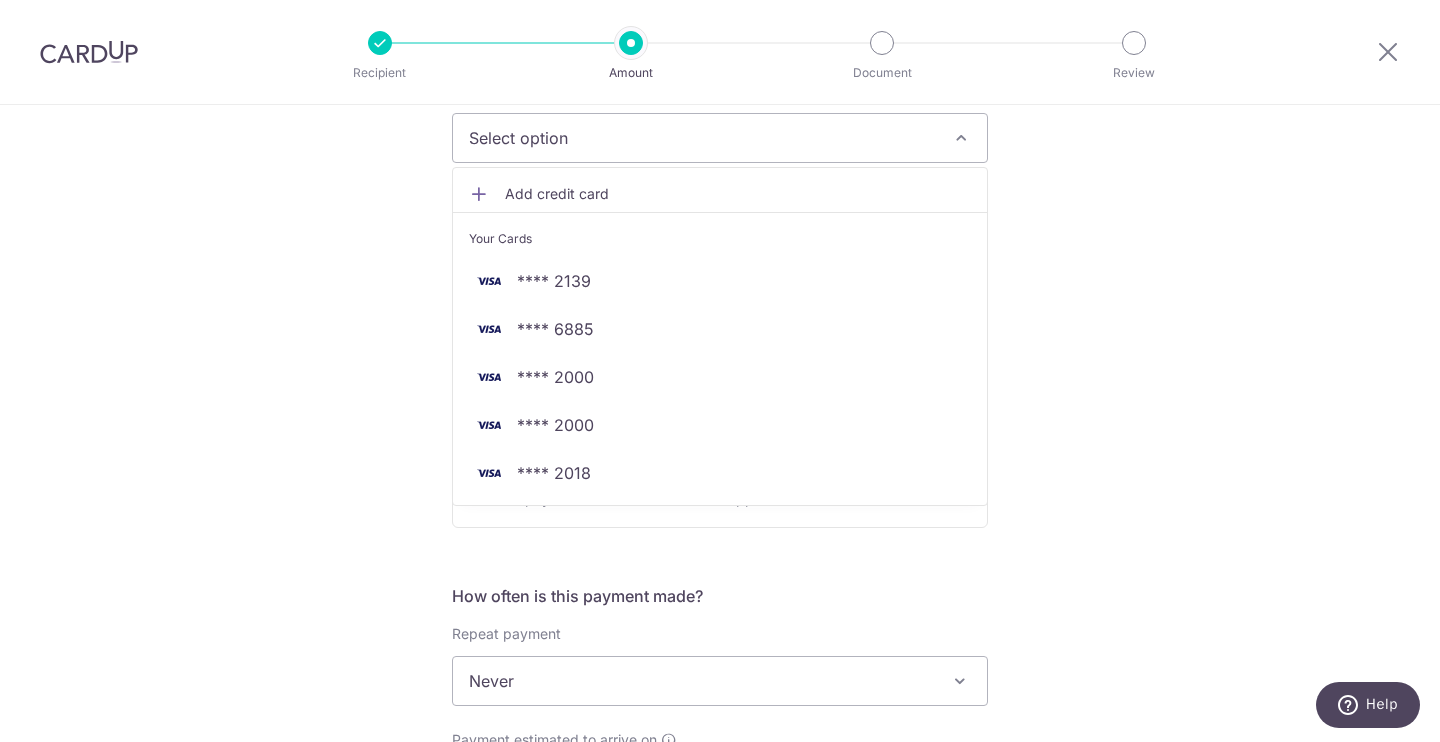 scroll, scrollTop: 308, scrollLeft: 0, axis: vertical 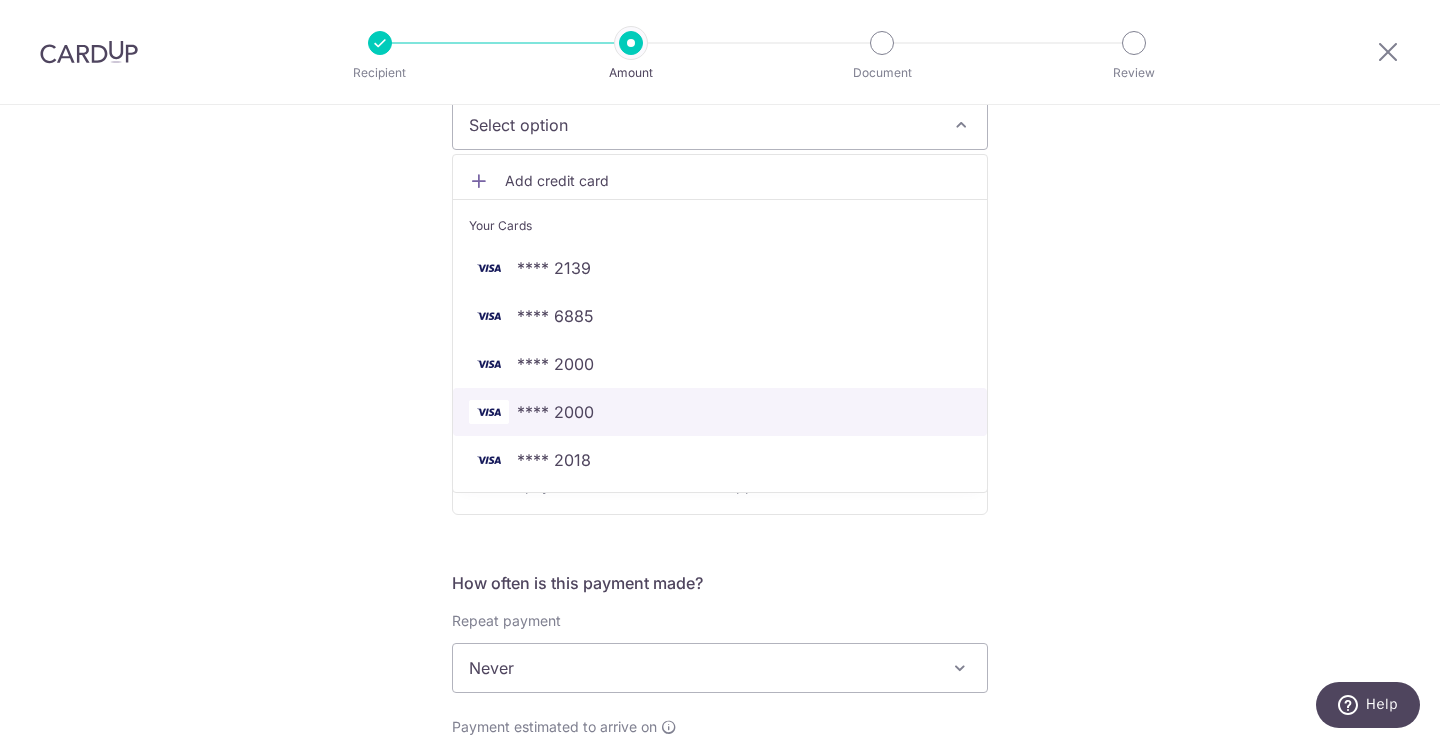 click on "**** 2000" at bounding box center [555, 412] 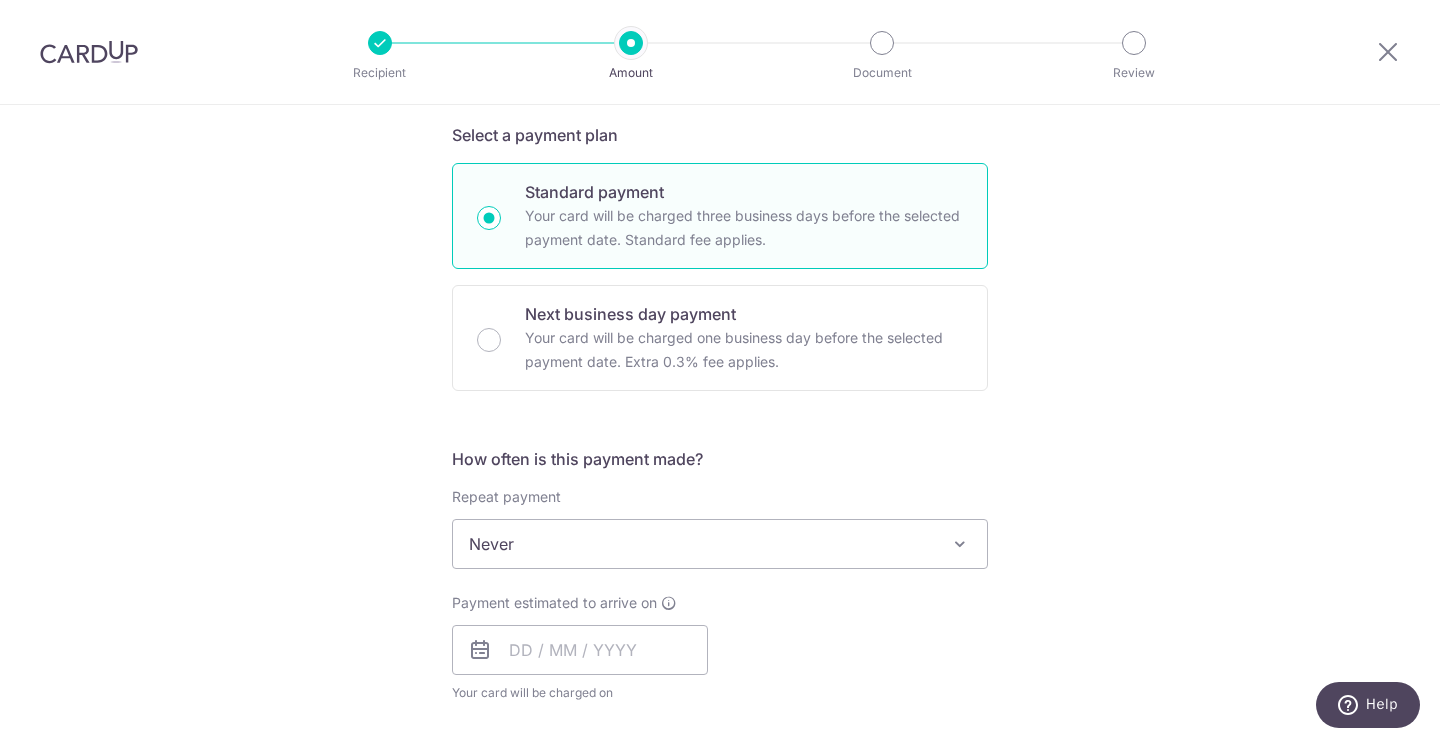 scroll, scrollTop: 578, scrollLeft: 0, axis: vertical 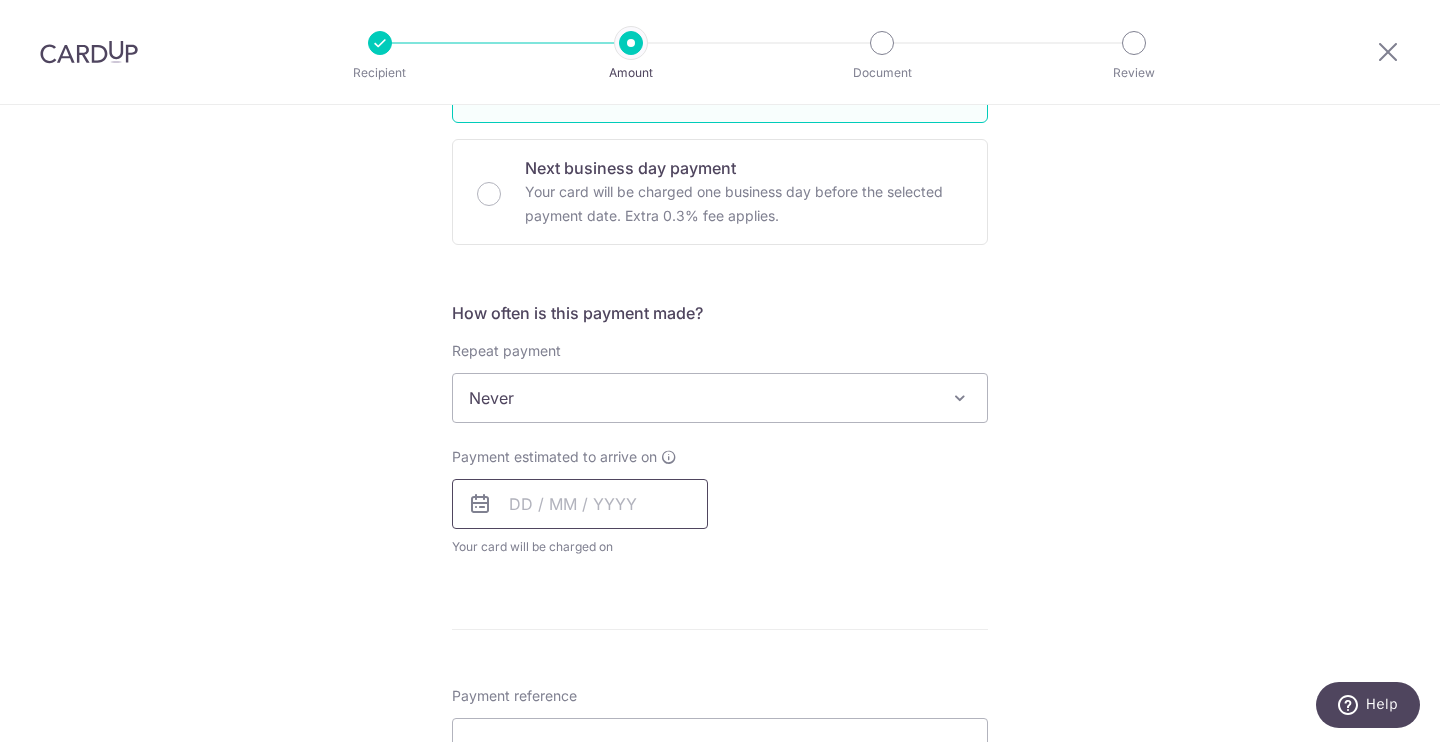 click at bounding box center [580, 504] 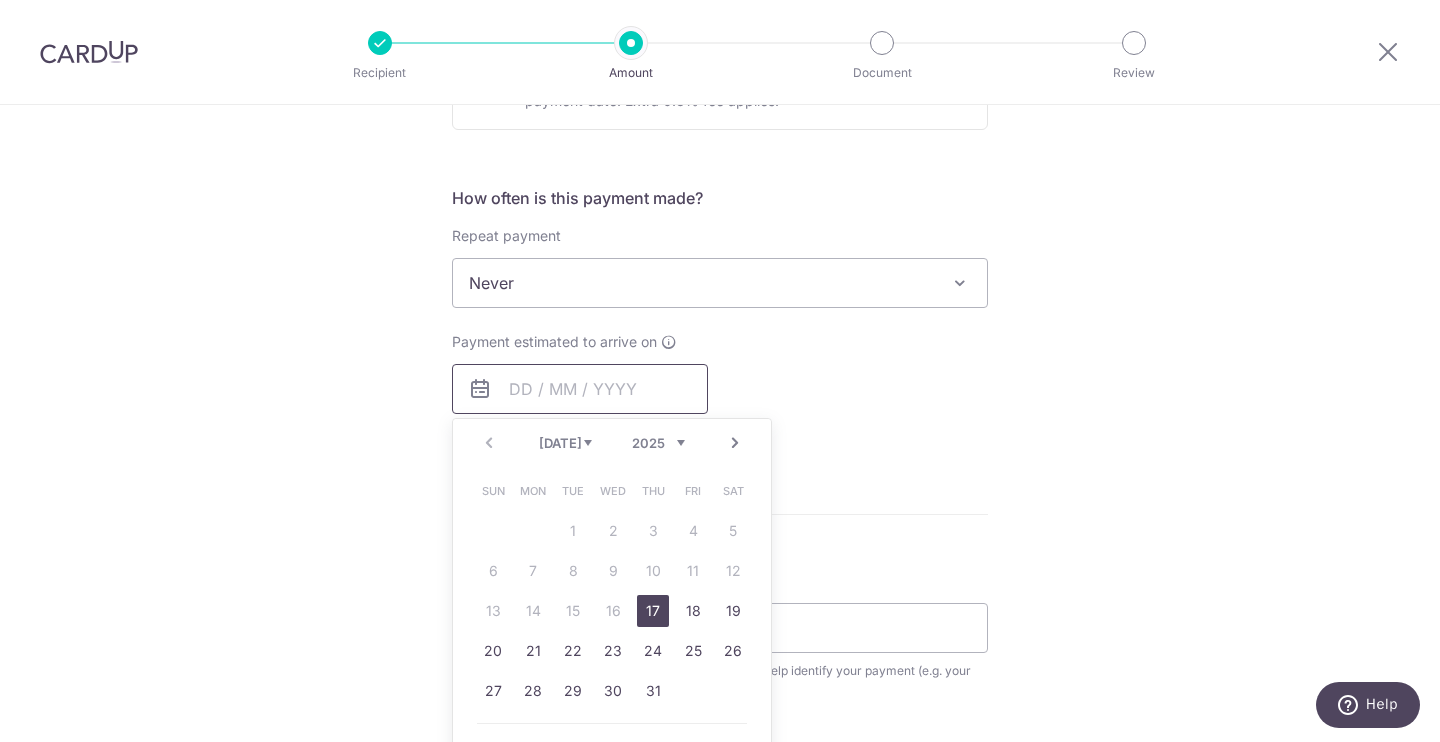scroll, scrollTop: 696, scrollLeft: 0, axis: vertical 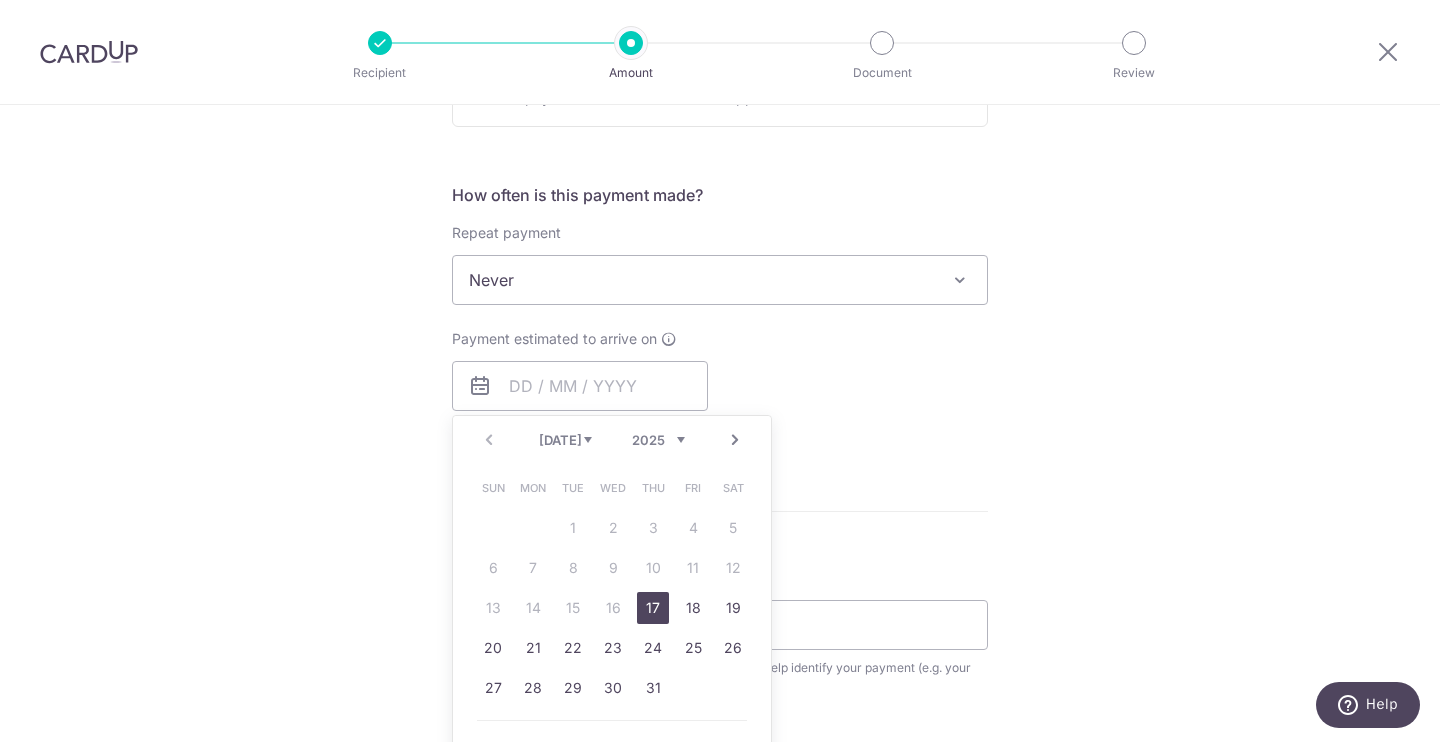 click on "17" at bounding box center (653, 608) 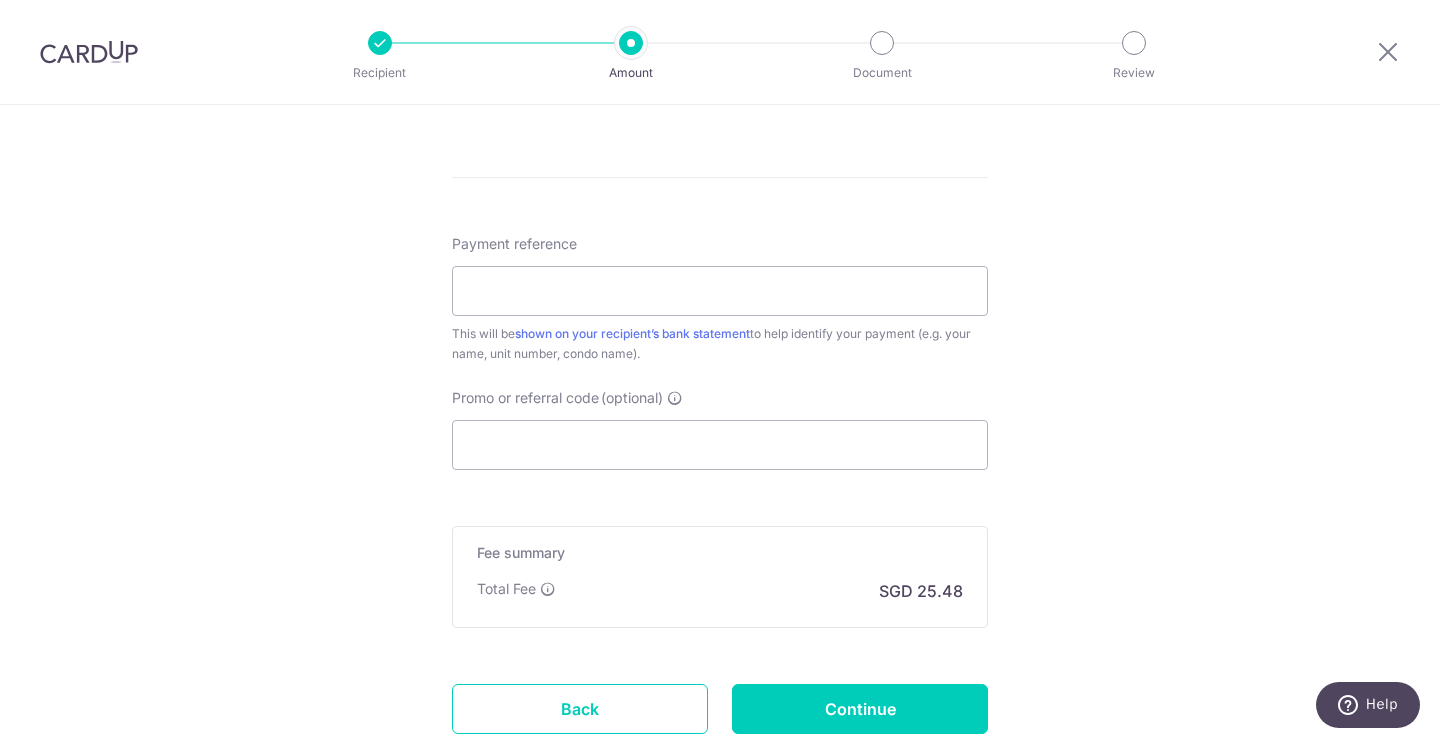 scroll, scrollTop: 1116, scrollLeft: 0, axis: vertical 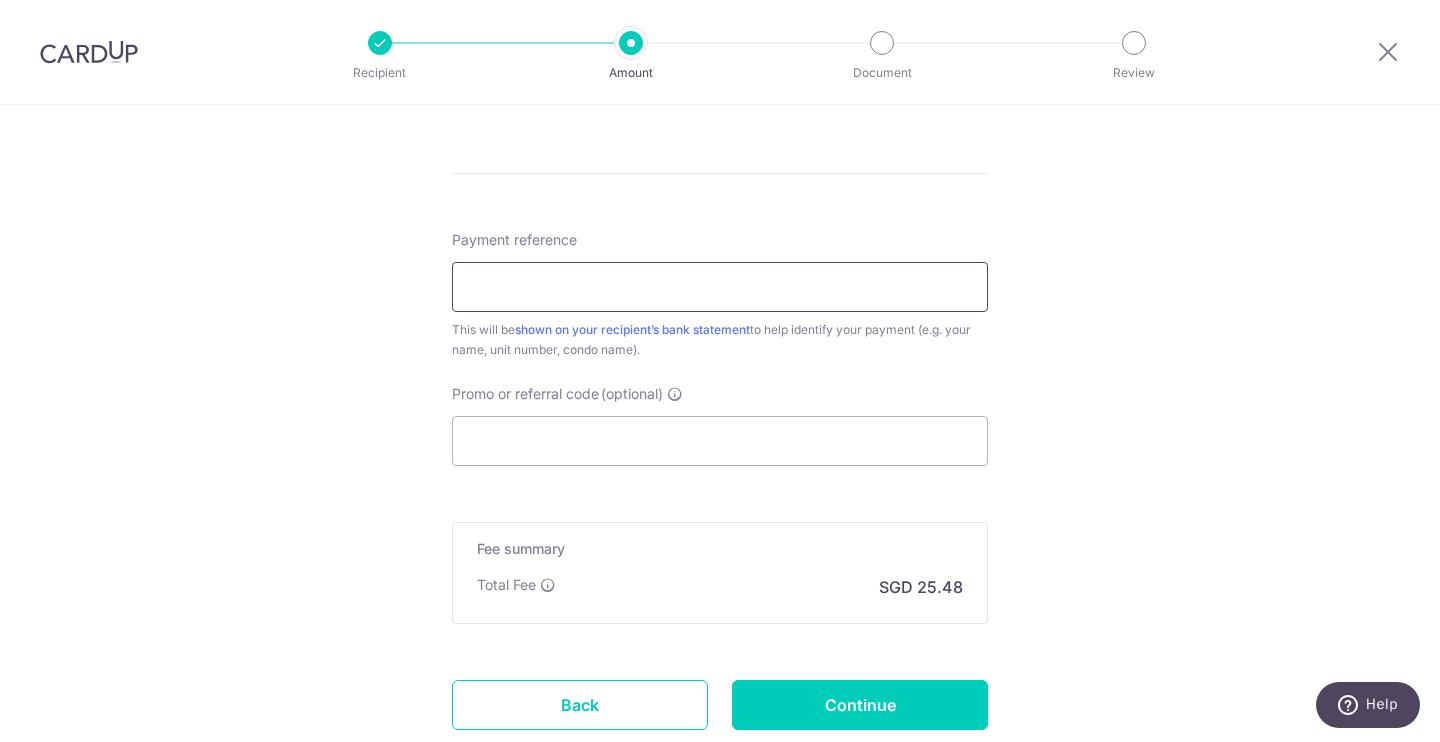 click on "Payment reference" at bounding box center [720, 287] 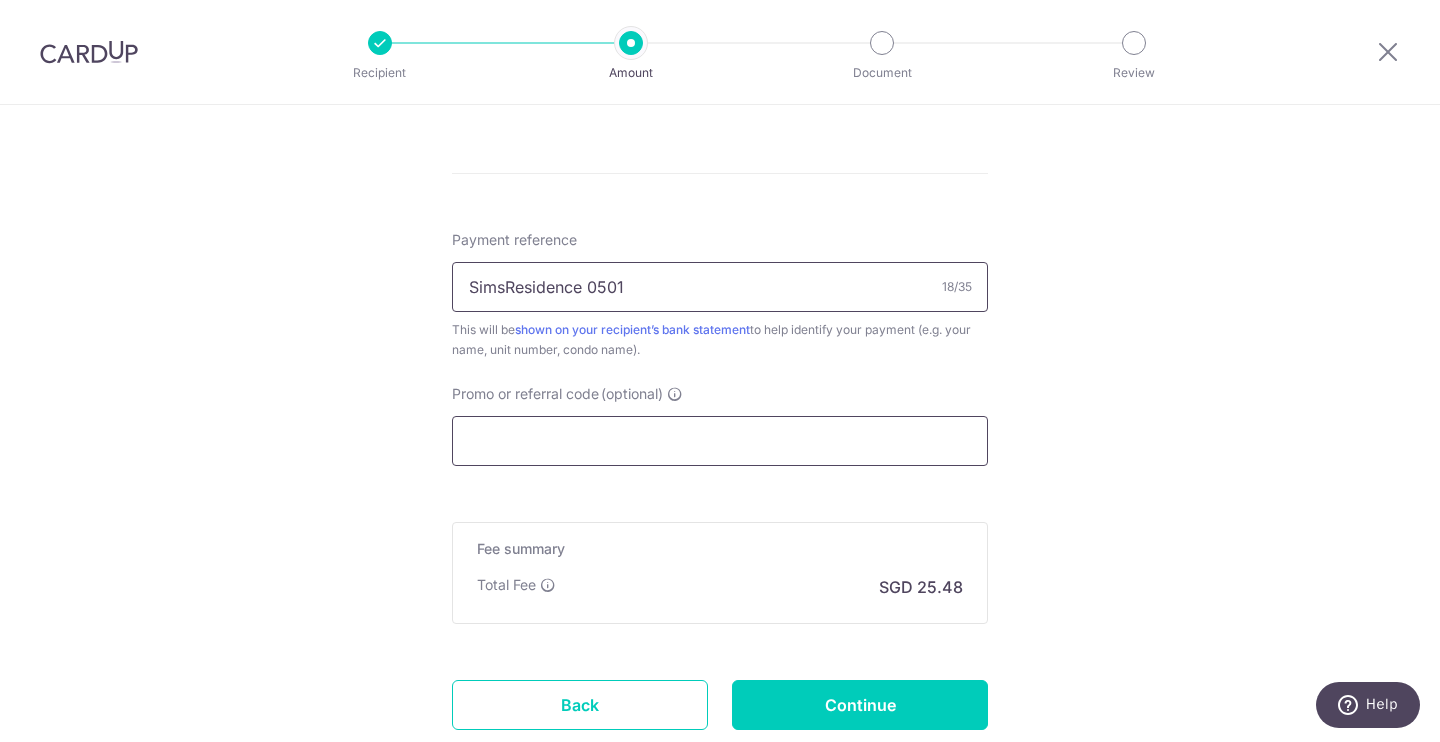 type on "SimsResidence 0501" 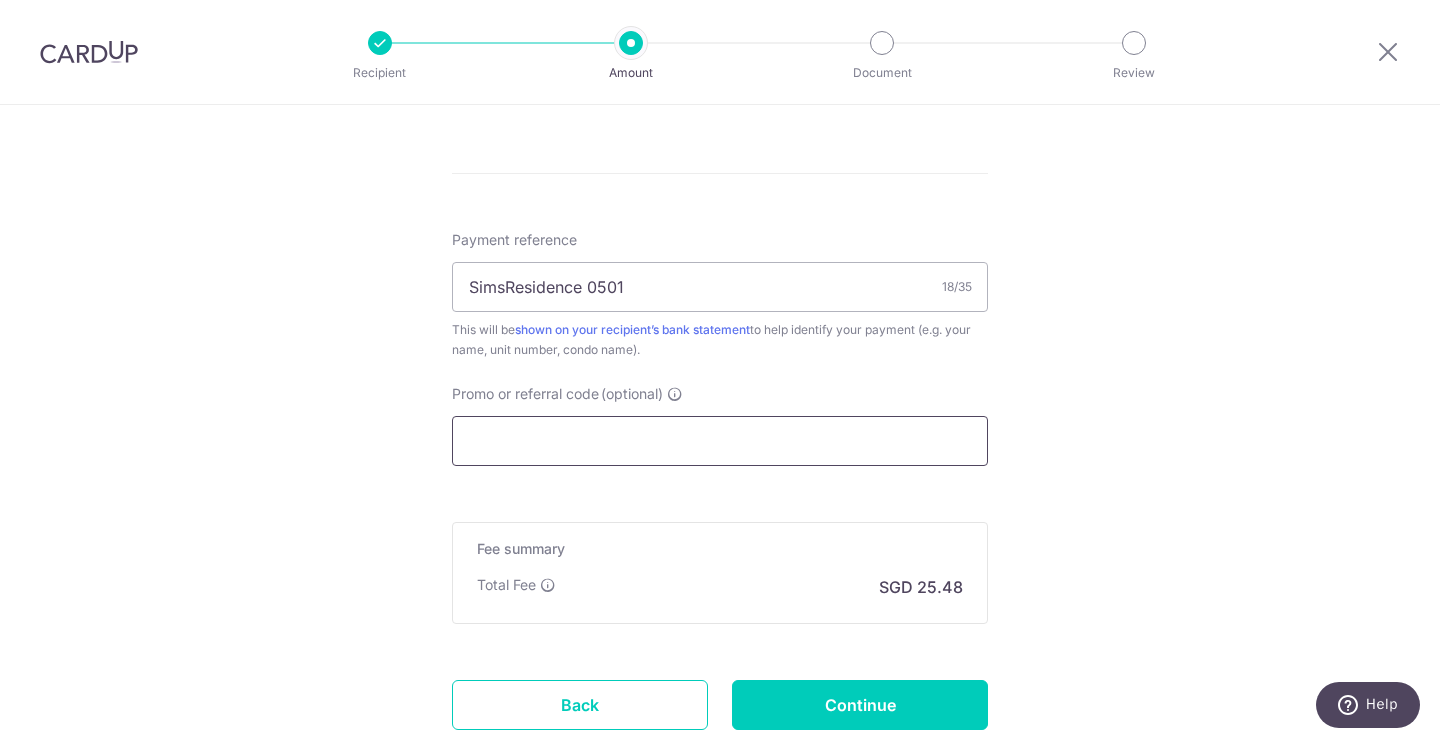 click on "Promo or referral code
(optional)" at bounding box center [720, 441] 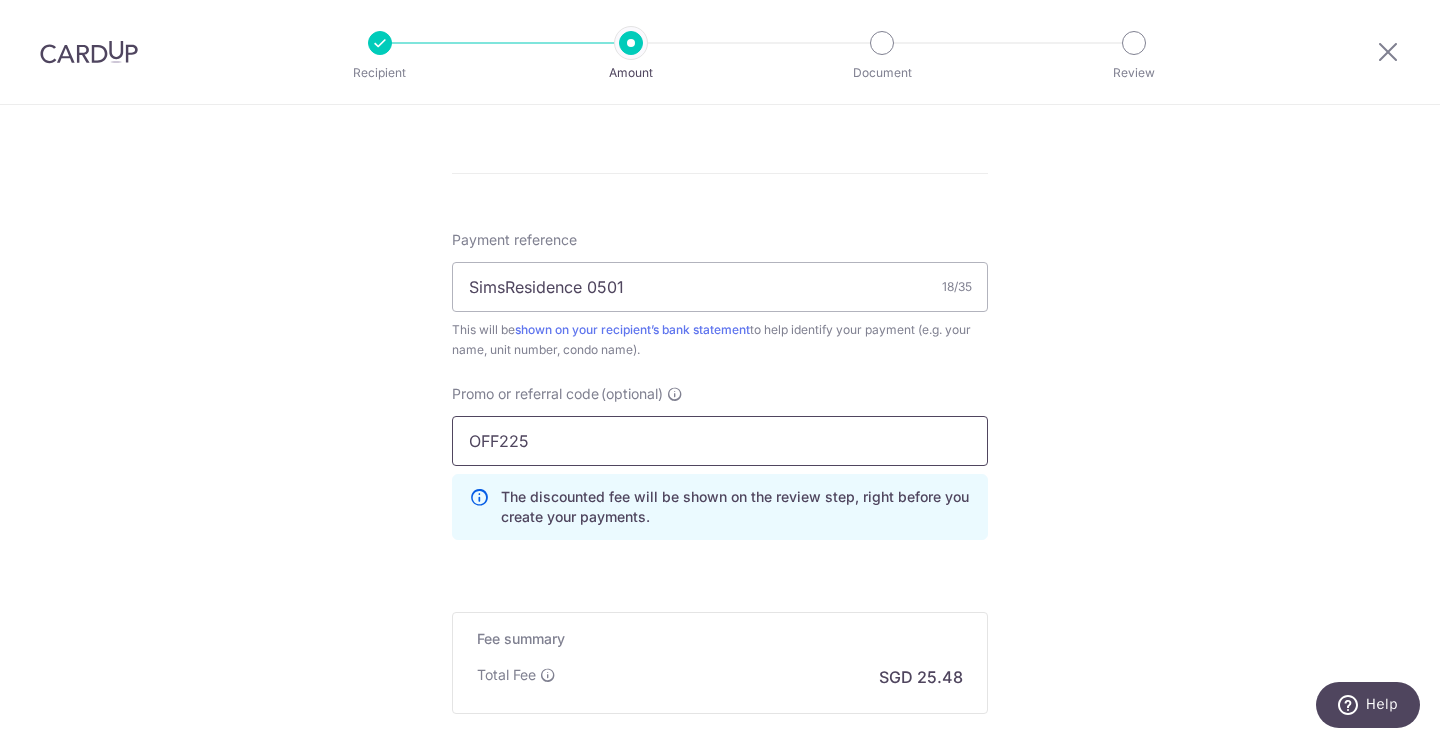 scroll, scrollTop: 1345, scrollLeft: 0, axis: vertical 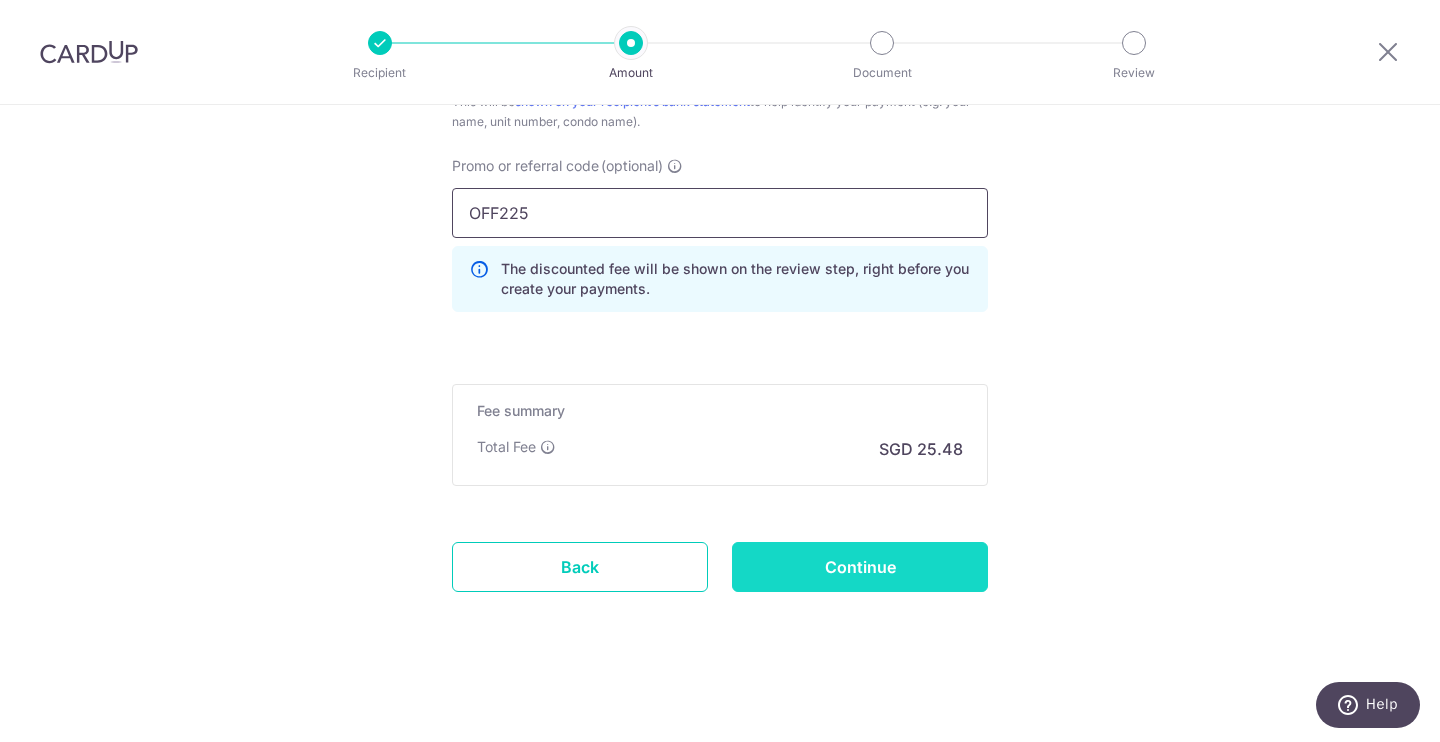 type on "OFF225" 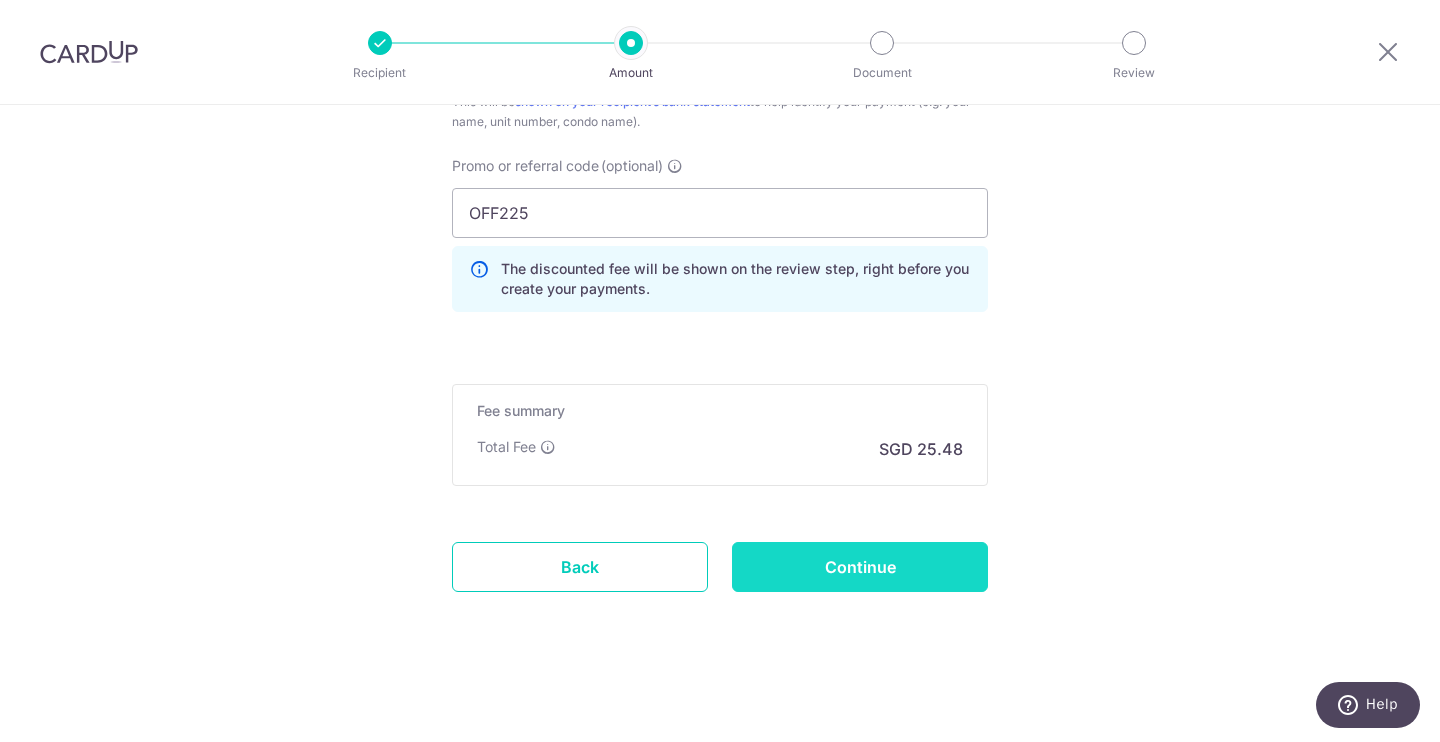 click on "Continue" at bounding box center (860, 567) 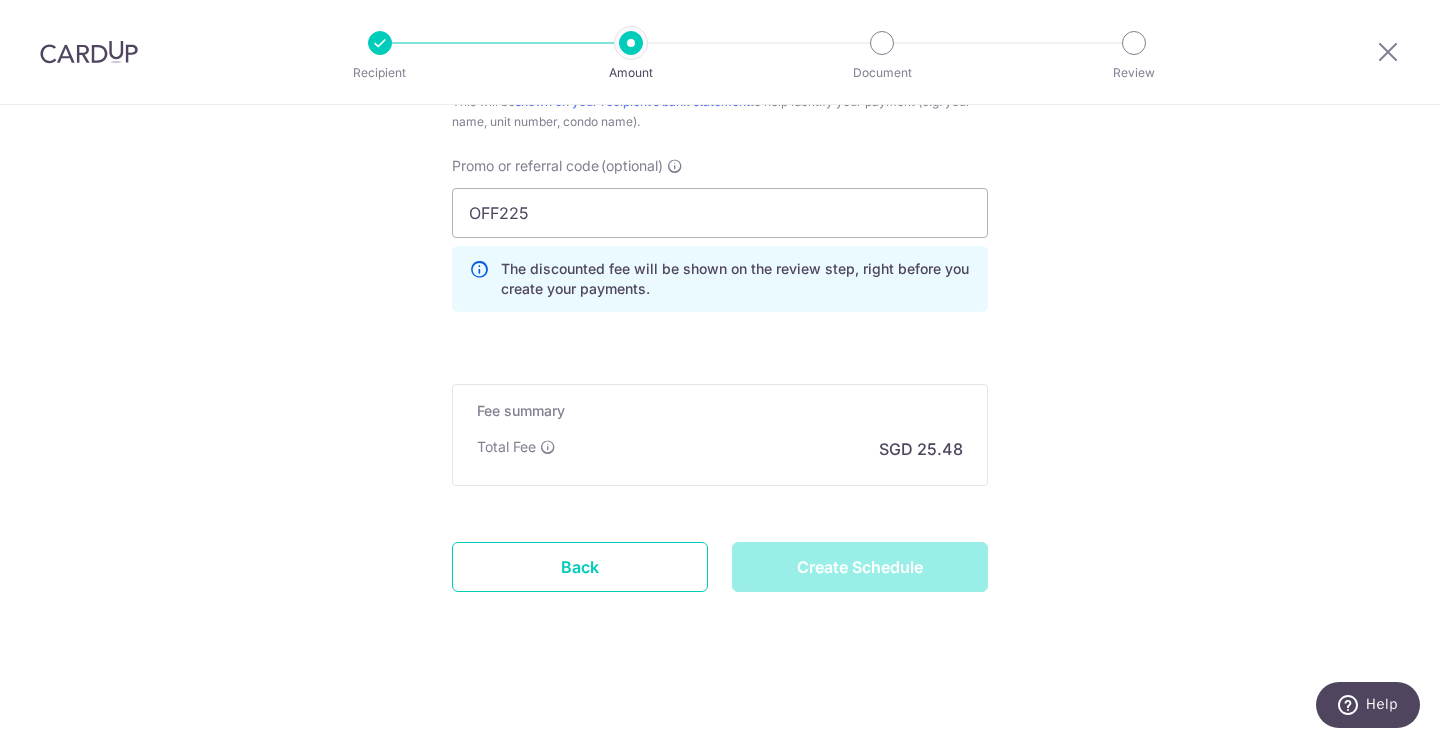 type on "Create Schedule" 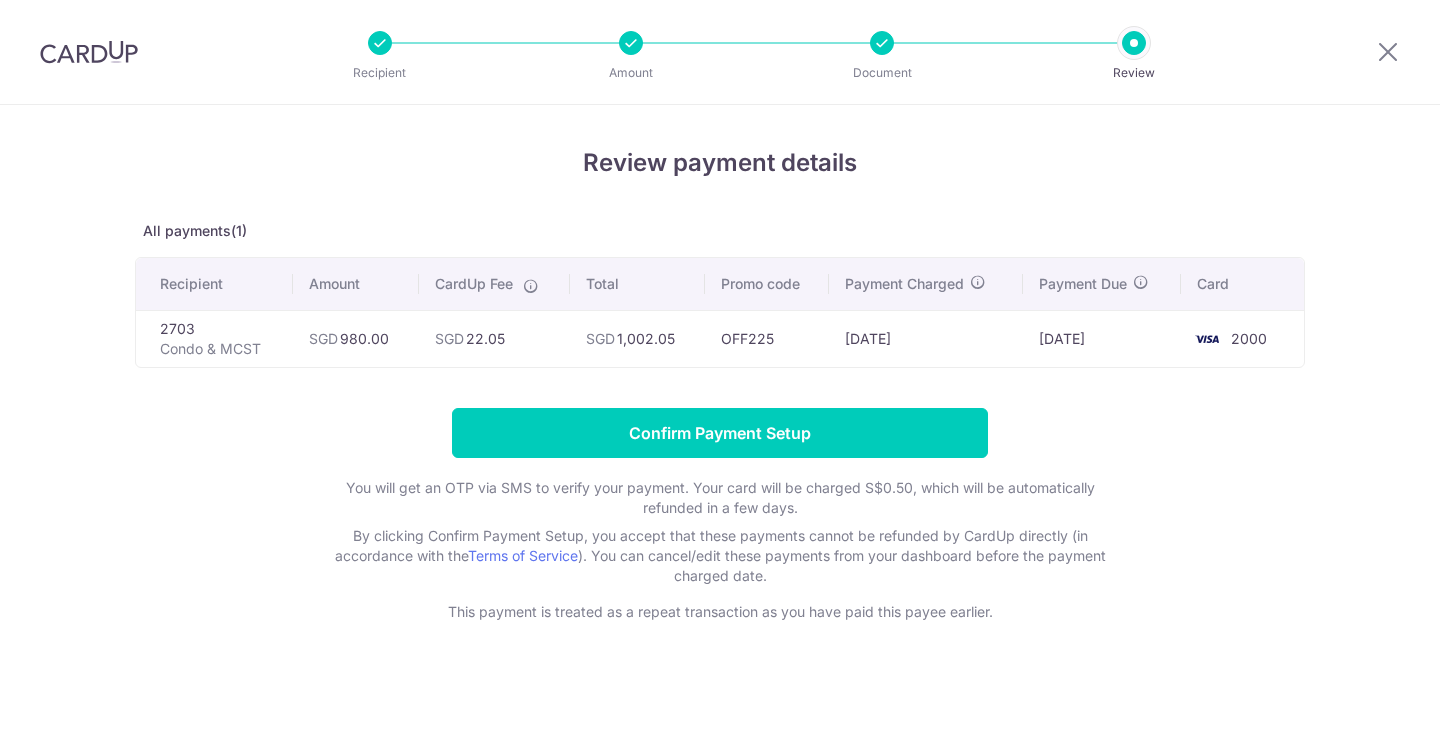 scroll, scrollTop: 0, scrollLeft: 0, axis: both 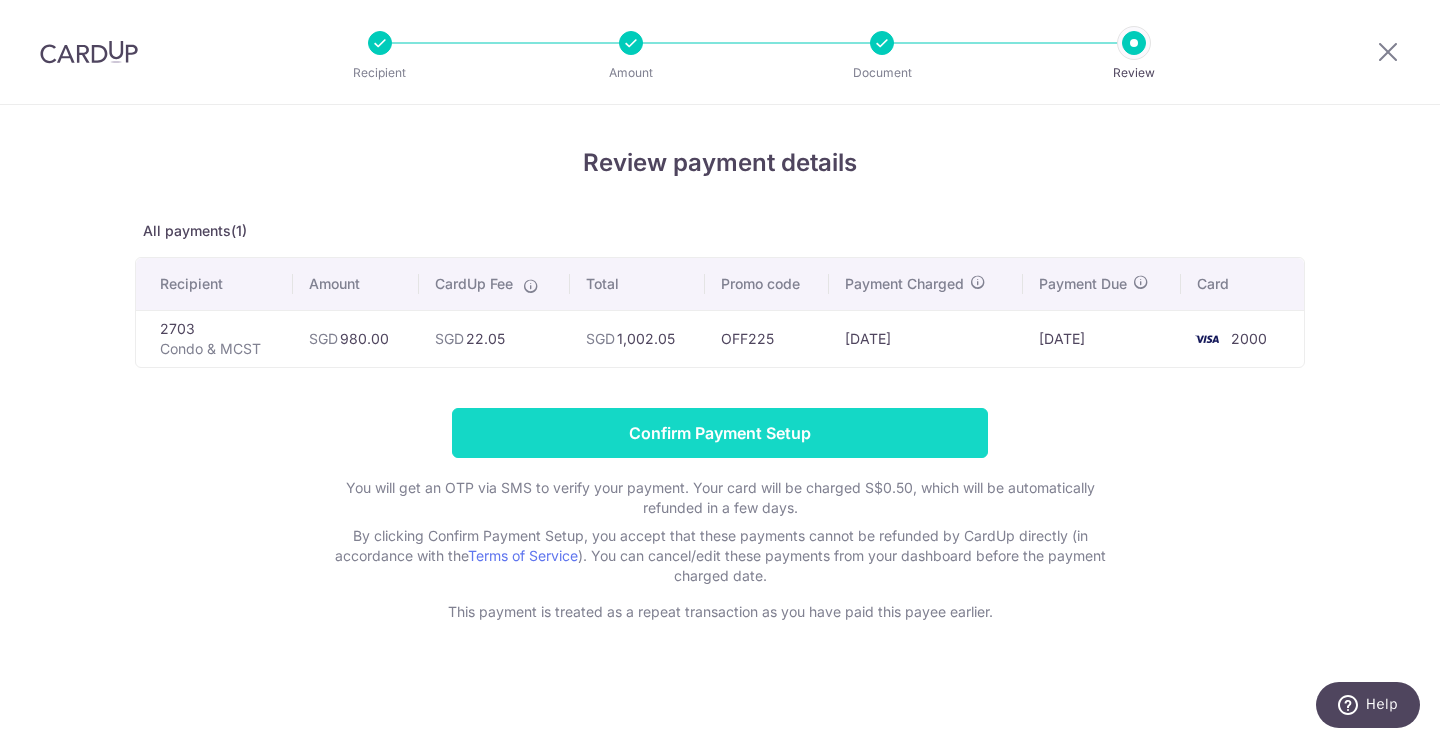 click on "Confirm Payment Setup" at bounding box center [720, 433] 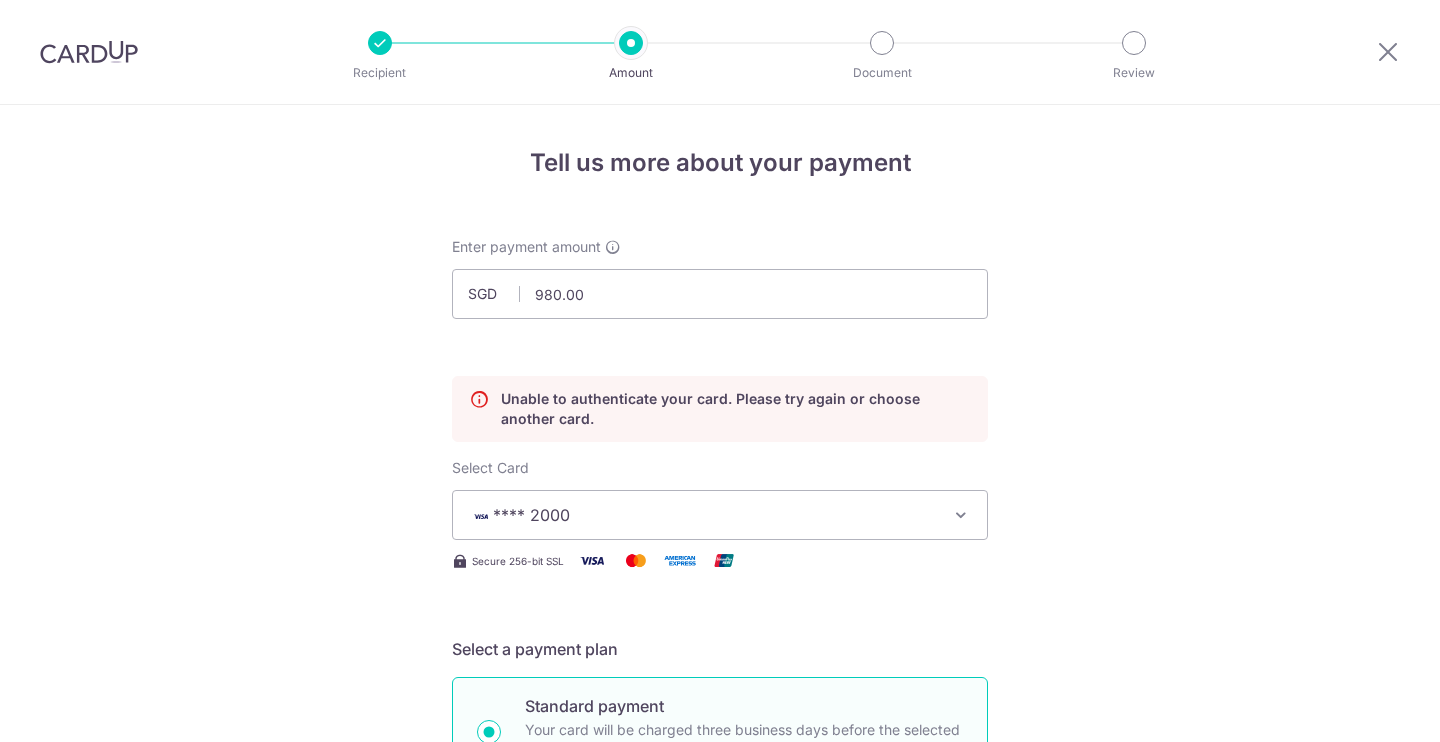 scroll, scrollTop: 0, scrollLeft: 0, axis: both 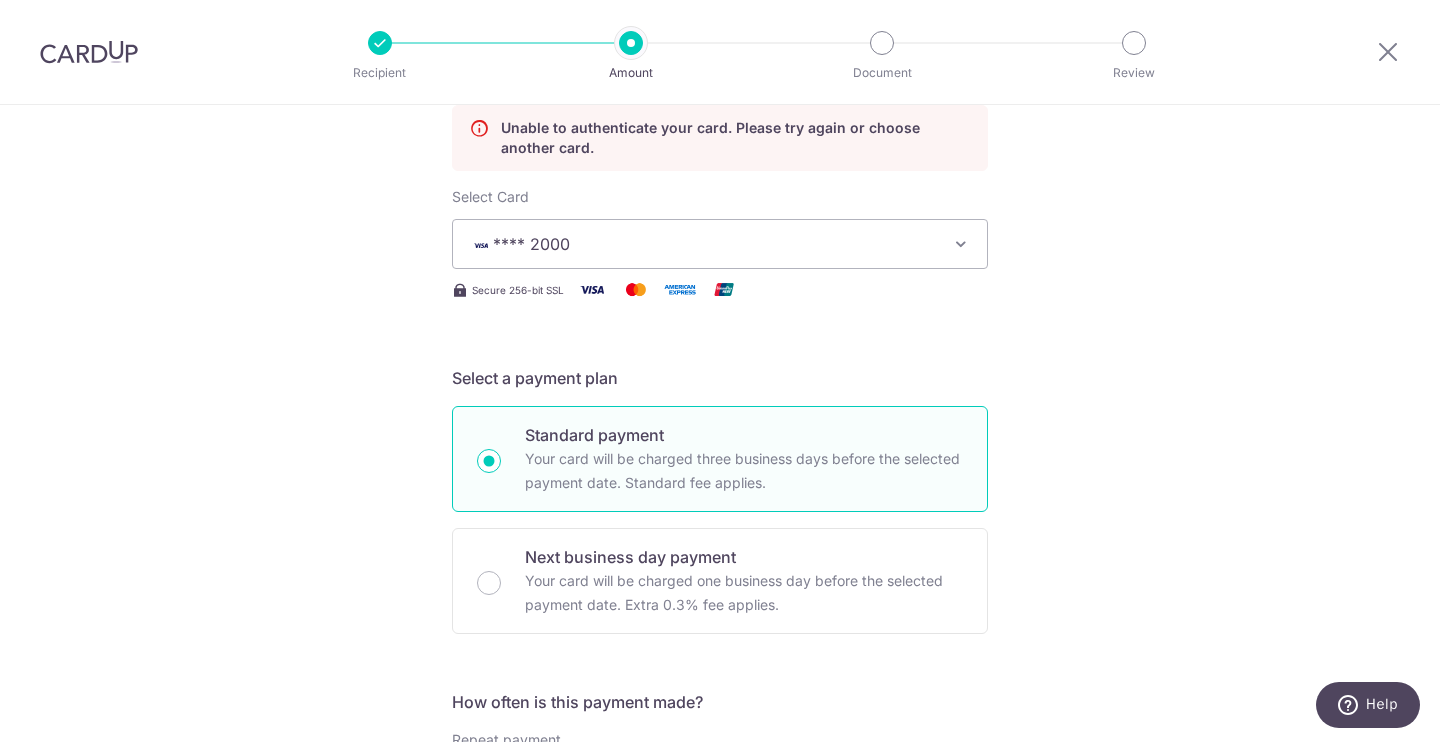 click on "Tell us more about your payment
Enter payment amount
SGD
980.00
980.00
Unable to authenticate your card. Please try again or choose another card.
Select Card
**** 2000
Add credit card
Your Cards
**** 2139
**** 6885
**** 2000
**** 2000
**** 2018
Secure 256-bit SSL" at bounding box center (720, 865) 